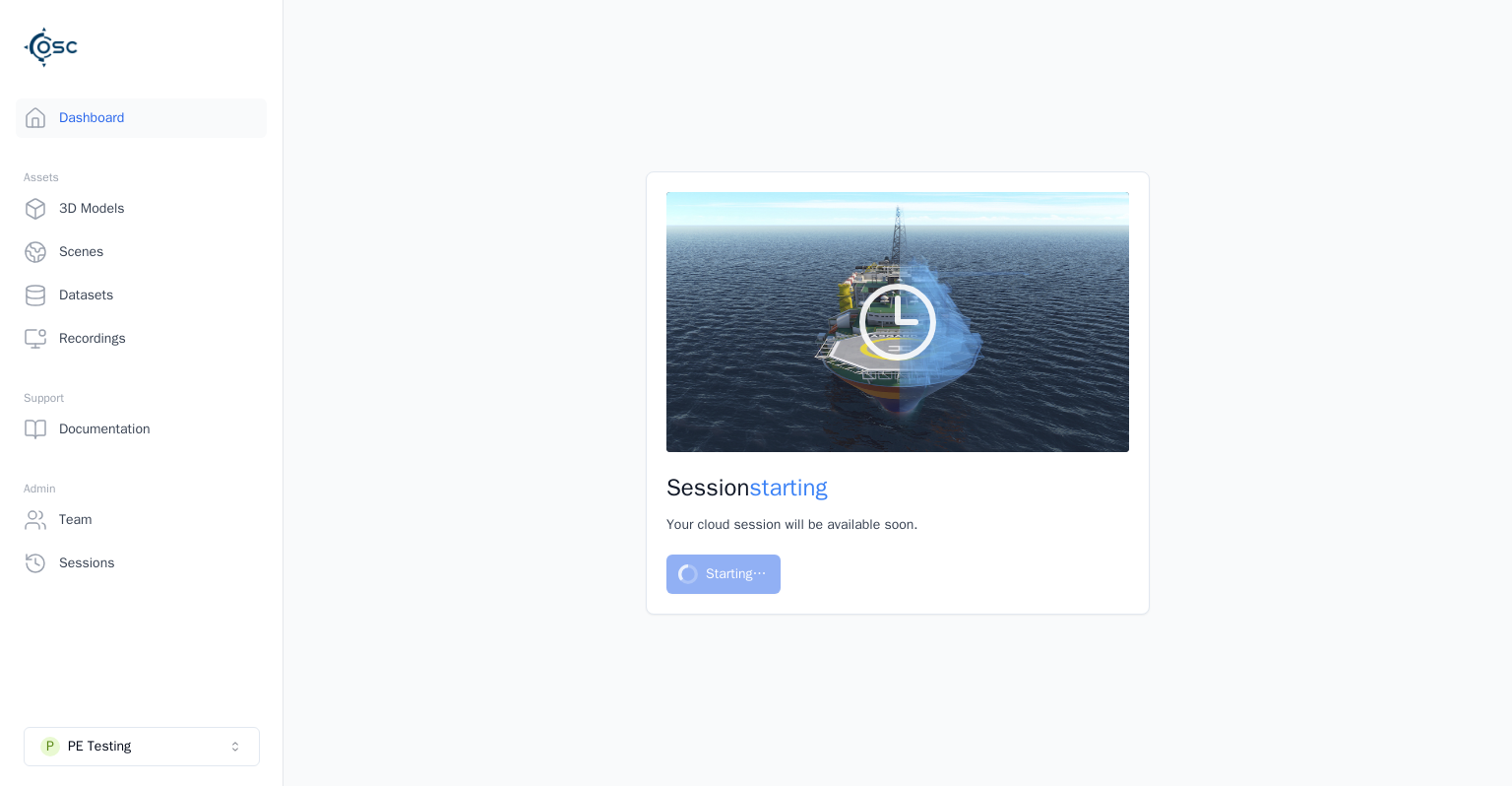 scroll, scrollTop: 0, scrollLeft: 0, axis: both 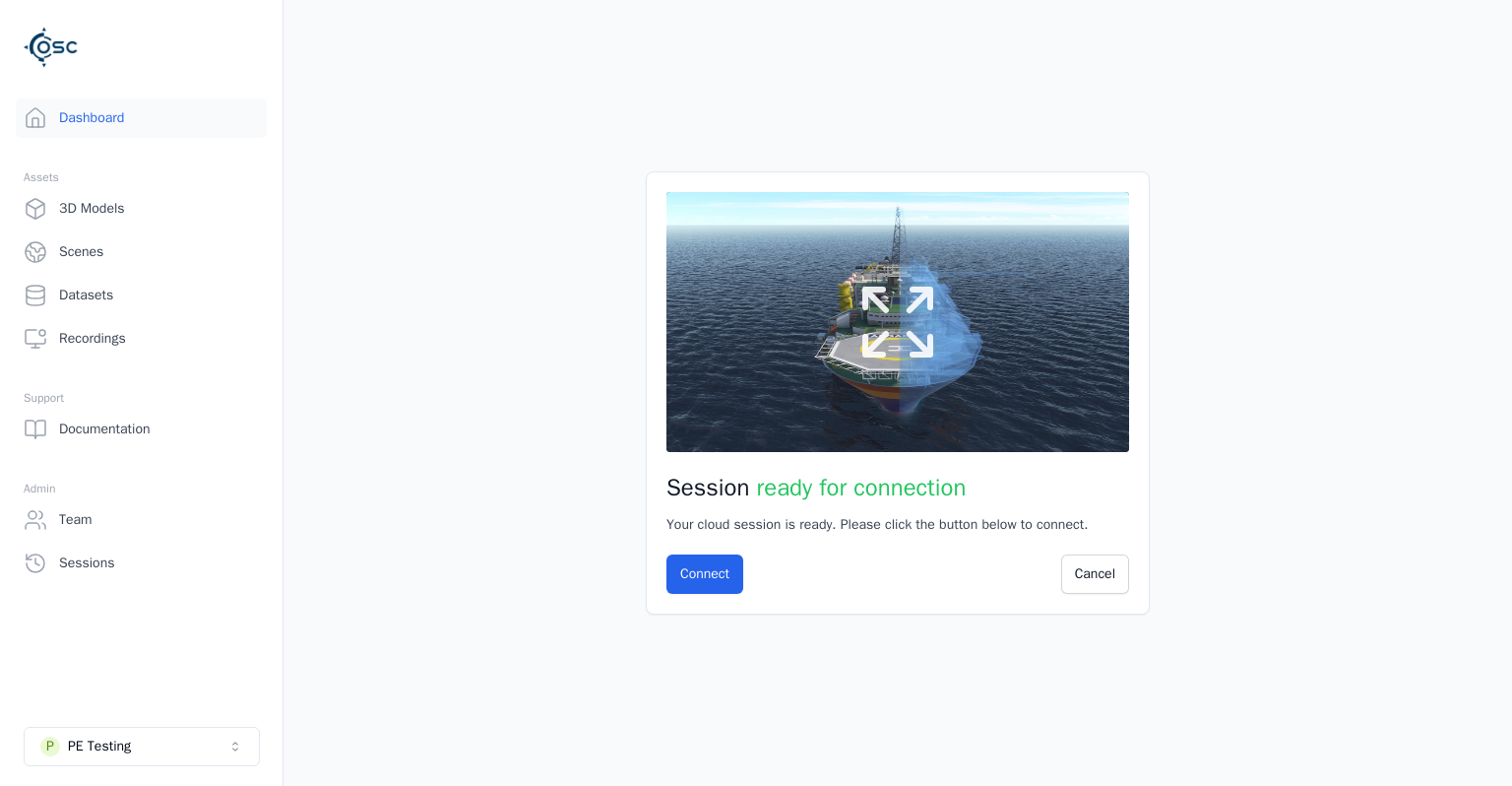 click at bounding box center (898, 322) 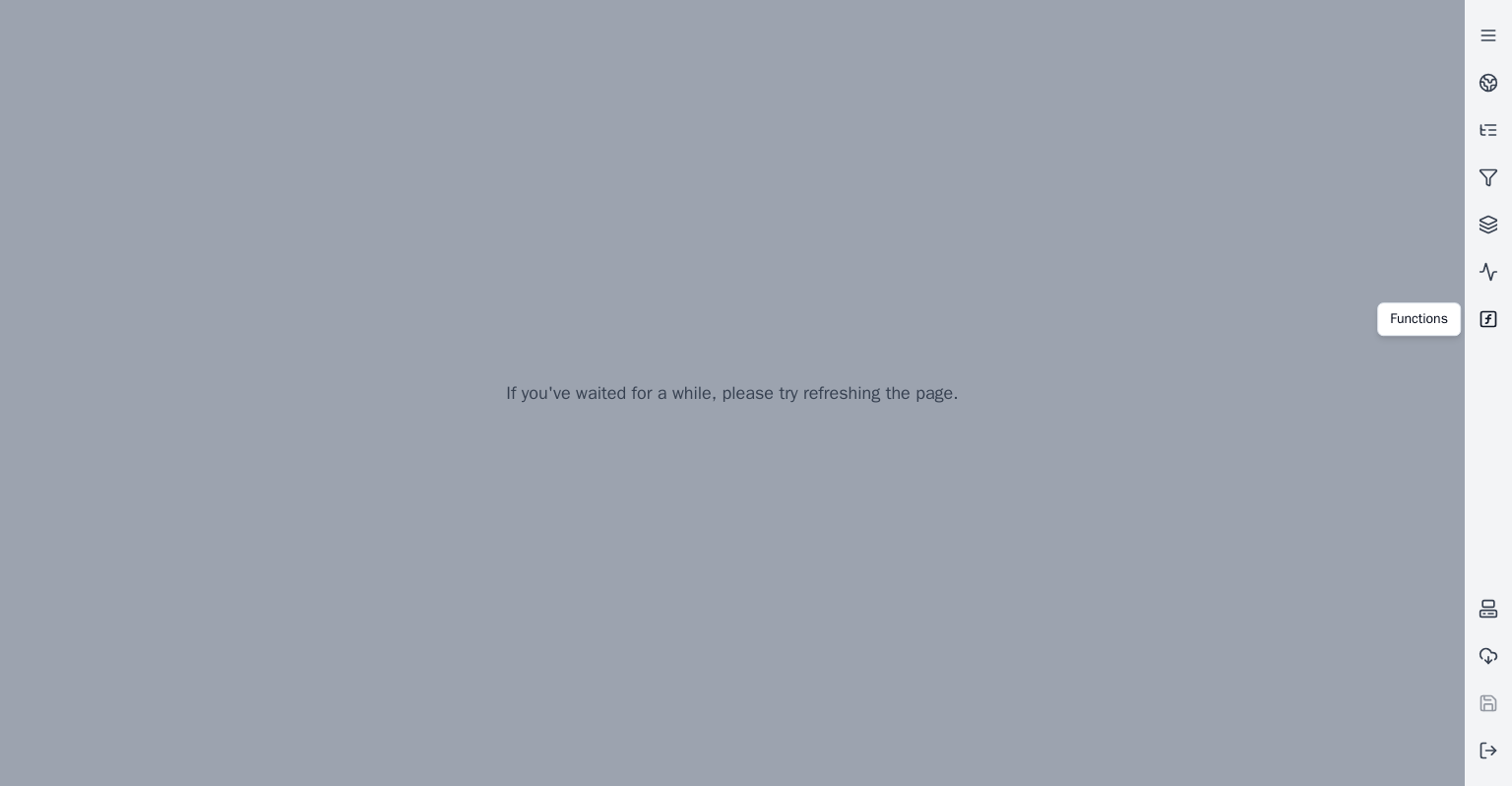 click at bounding box center (1488, 319) 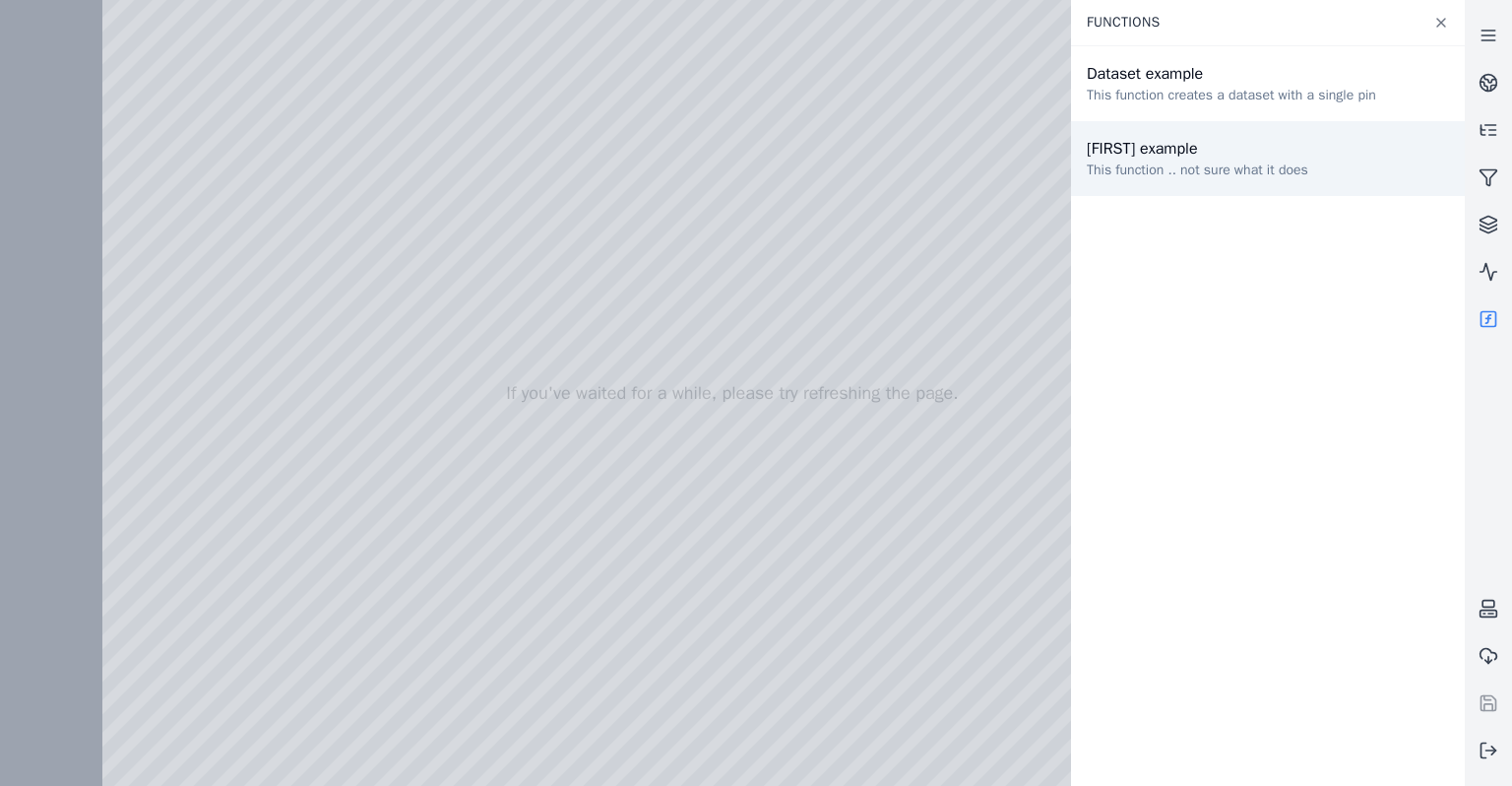 click on "[FIRST] example This function .. not sure what it does" at bounding box center (1268, 159) 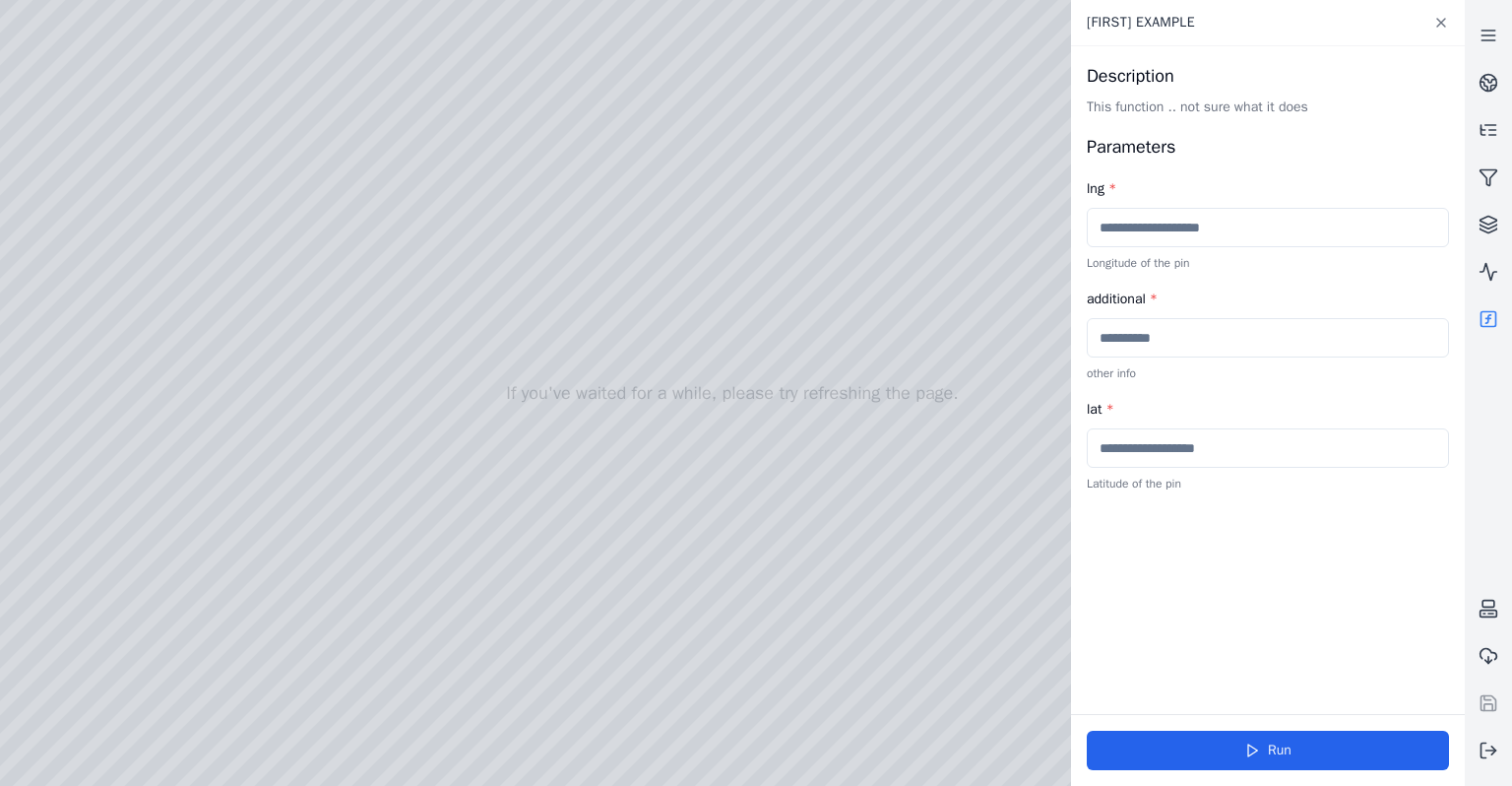 click at bounding box center [1268, 228] 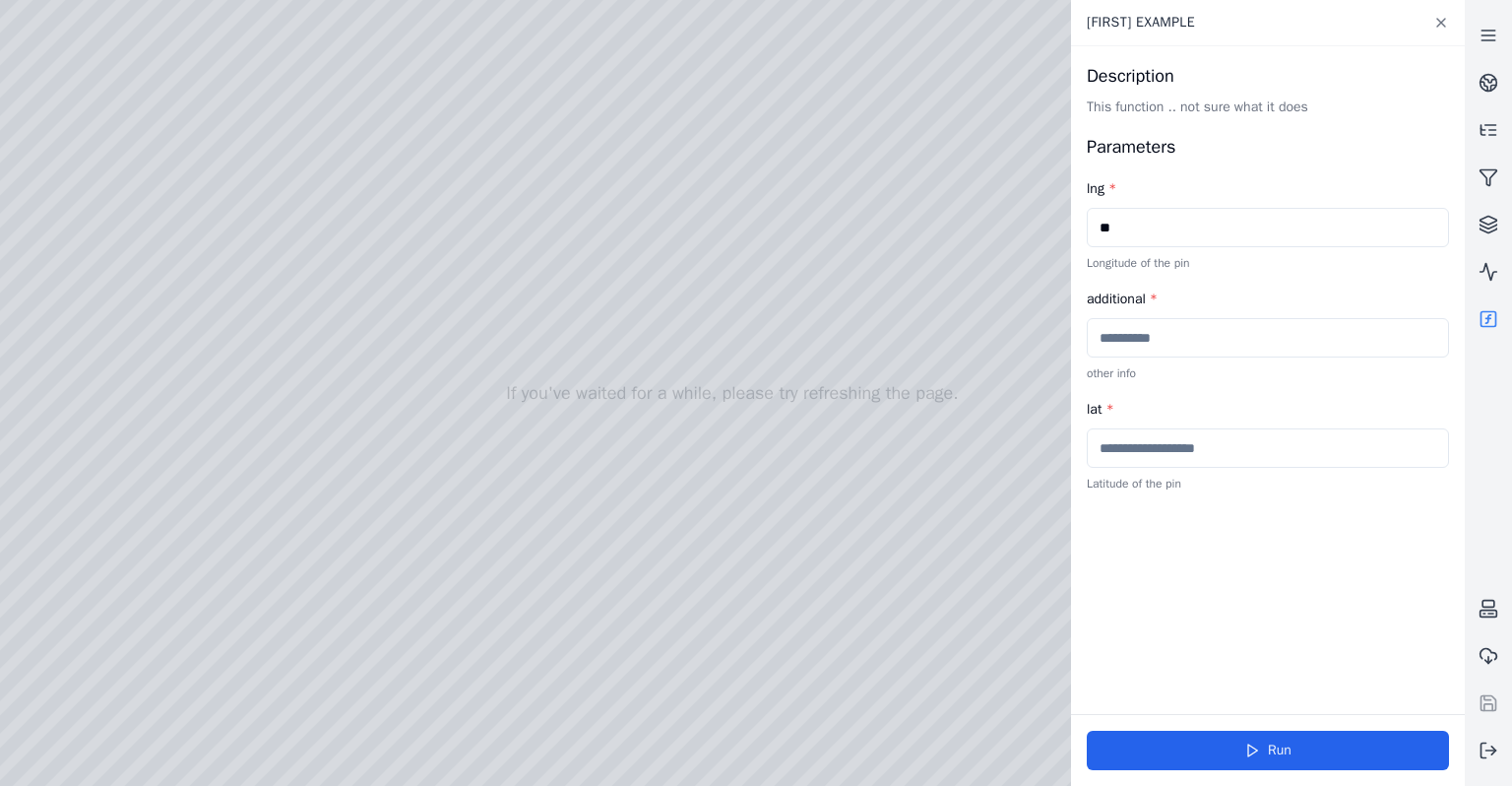 type on "**" 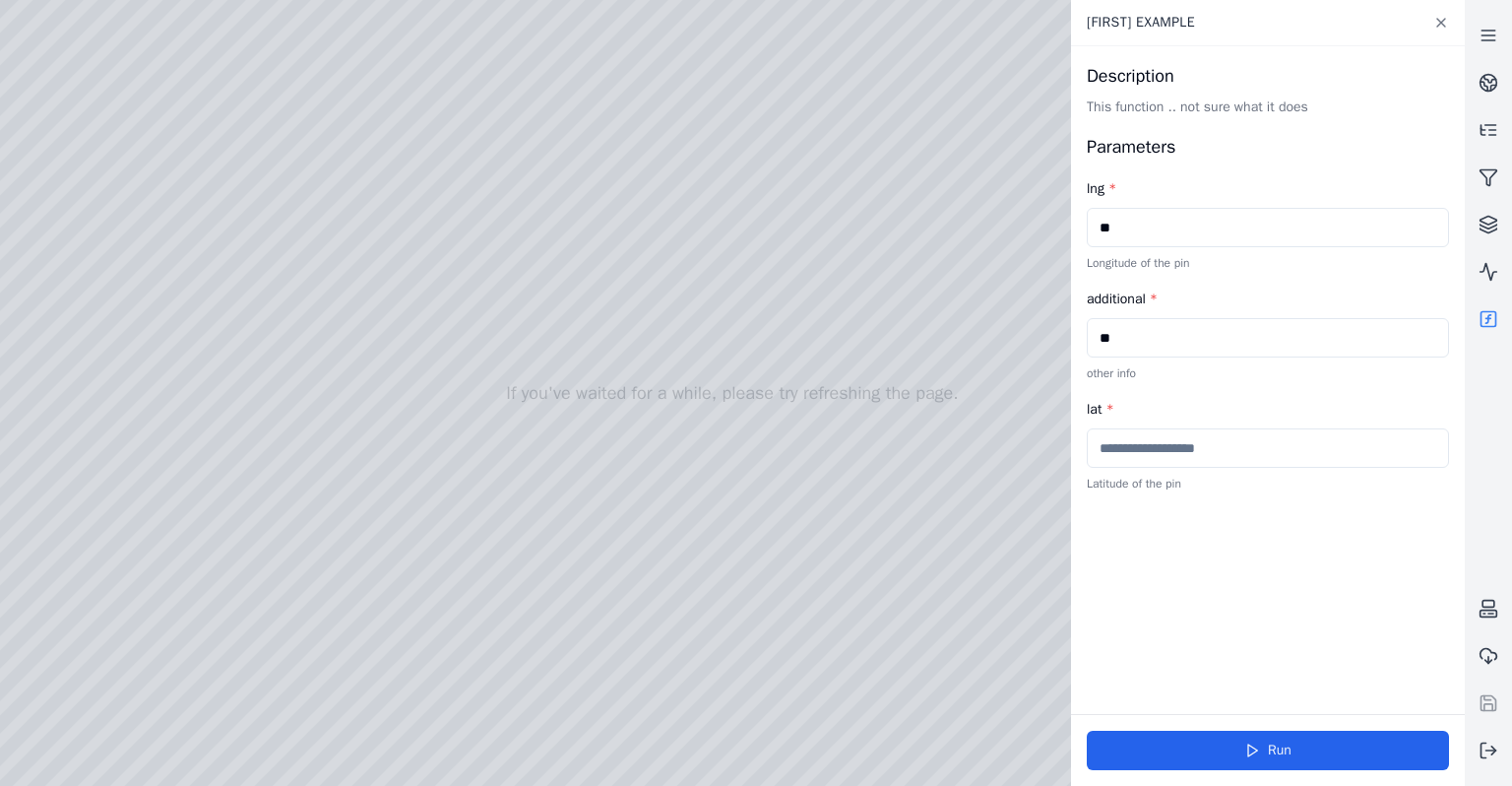 type on "**" 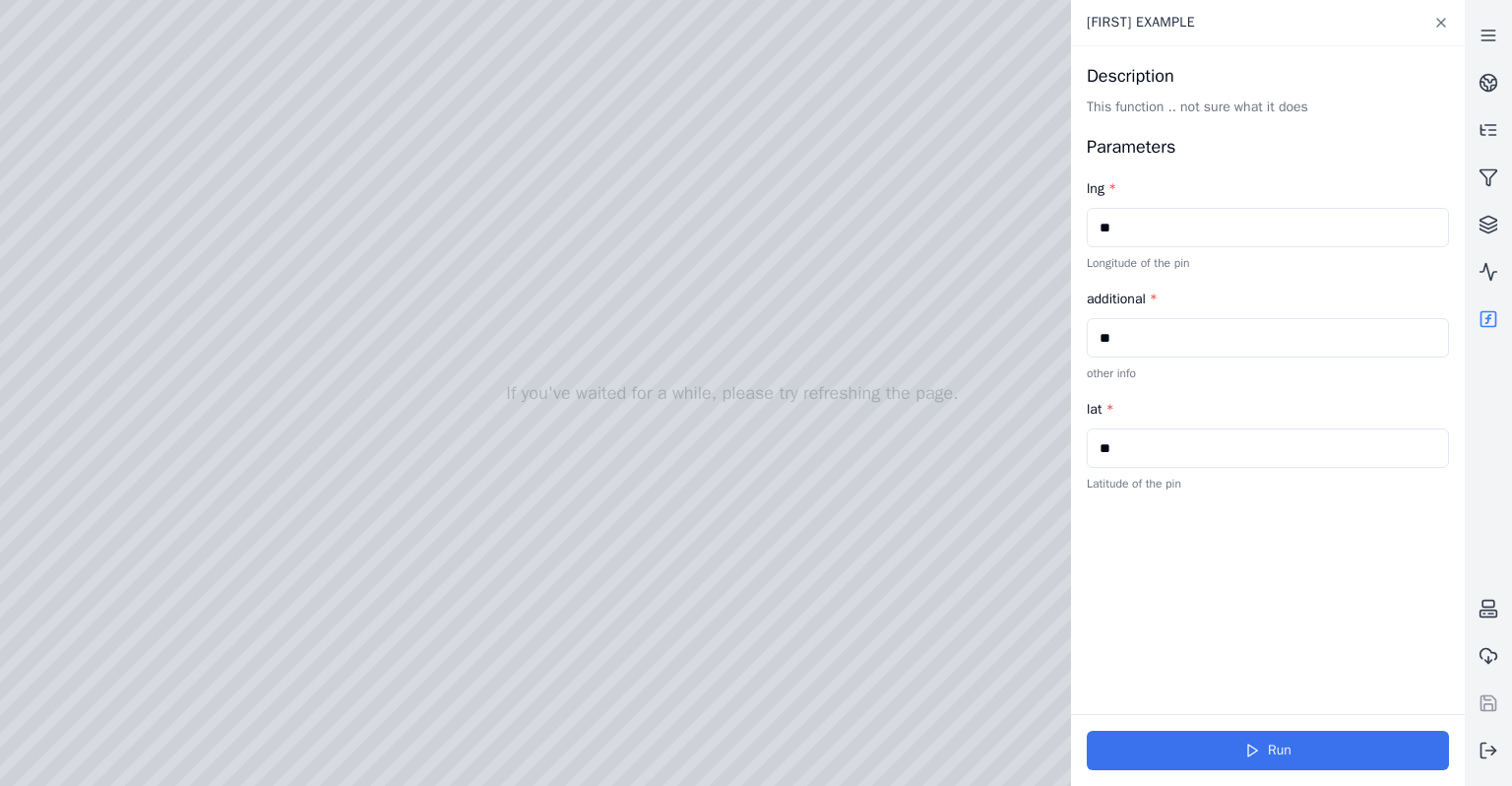 type on "**" 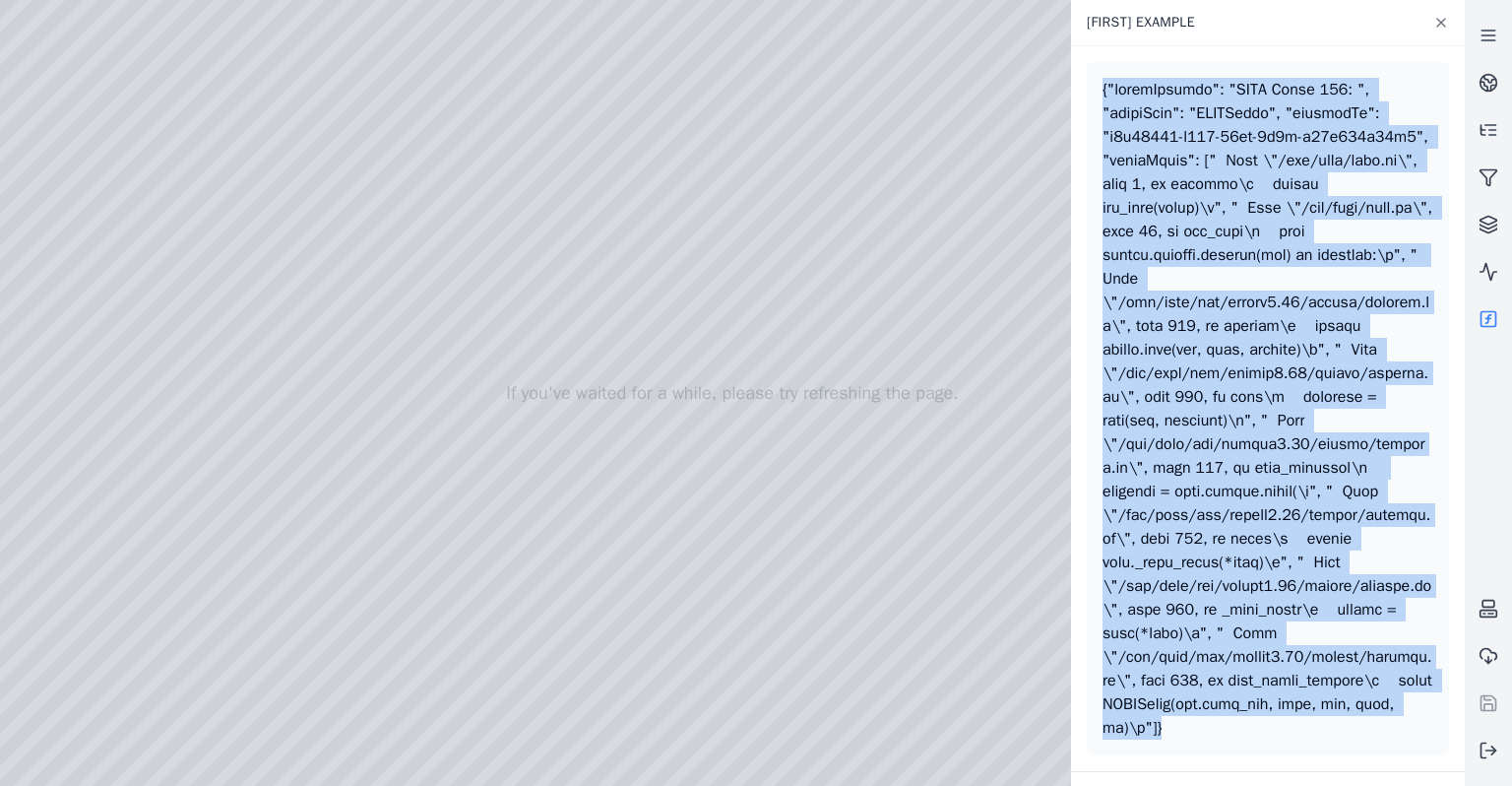 drag, startPoint x: 1433, startPoint y: 609, endPoint x: 1083, endPoint y: 88, distance: 627.6472 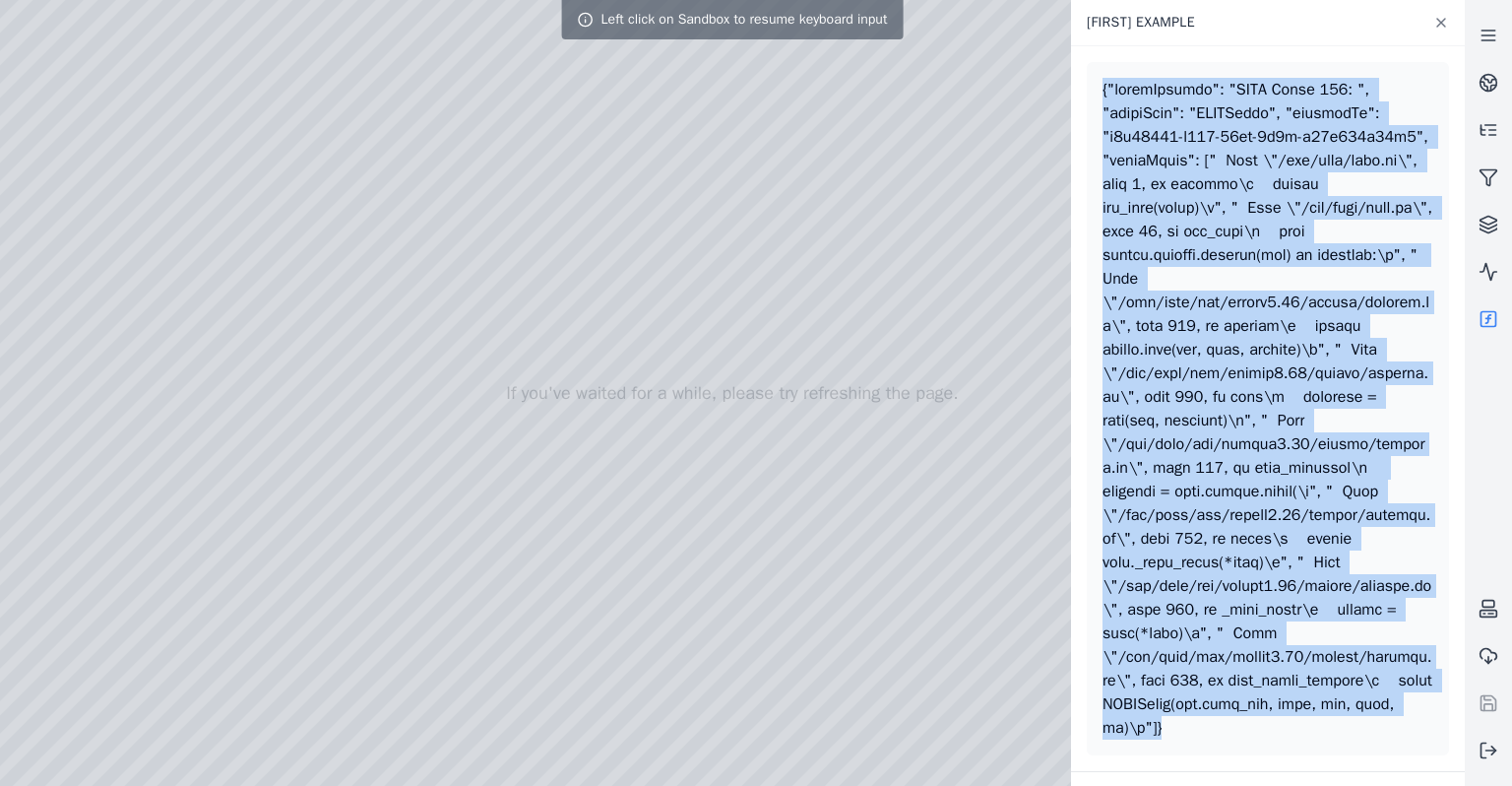 copy on "{"errorMessage": "HTTP Error 401: ", "errorType": "HTTPError", "requestId": "d7b75151-f886-42ed-9e4c-e34e516d02e0", "stackTrace": ["  File \"/var/task/main.py\", line 9, in handler\n    return get_data(input)\n", "  File \"/var/task/main.py\", line 70, in get_data\n    with urllib.request.urlopen(req) as response:\n", "  File \"/var/lang/lib/python3.12/urllib/request.py\", line 215, in urlopen\n    return opener.open(url, data, timeout)\n", "  File \"/var/lang/lib/python3.12/urllib/request.py\", line 521, in open\n    response = meth(req, response)\n", "  File \"/var/lang/lib/python3.12/urllib/request.py\", line 630, in http_response\n    response = self.parent.error(\n", "  File \"/var/lang/lib/python3.12/urllib/request.py\", line 559, in error\n    return self._call_chain(*args)\n", "  File \"/var/lang/lib/python3.12/urllib/request.py\", line 492, in _call_chain\n    result = func(*args)\n", "  File \"/var/lang/lib/python3.12/urllib/request.py\", line 639, in http_error_default\n    raise HTTPError(req.f..." 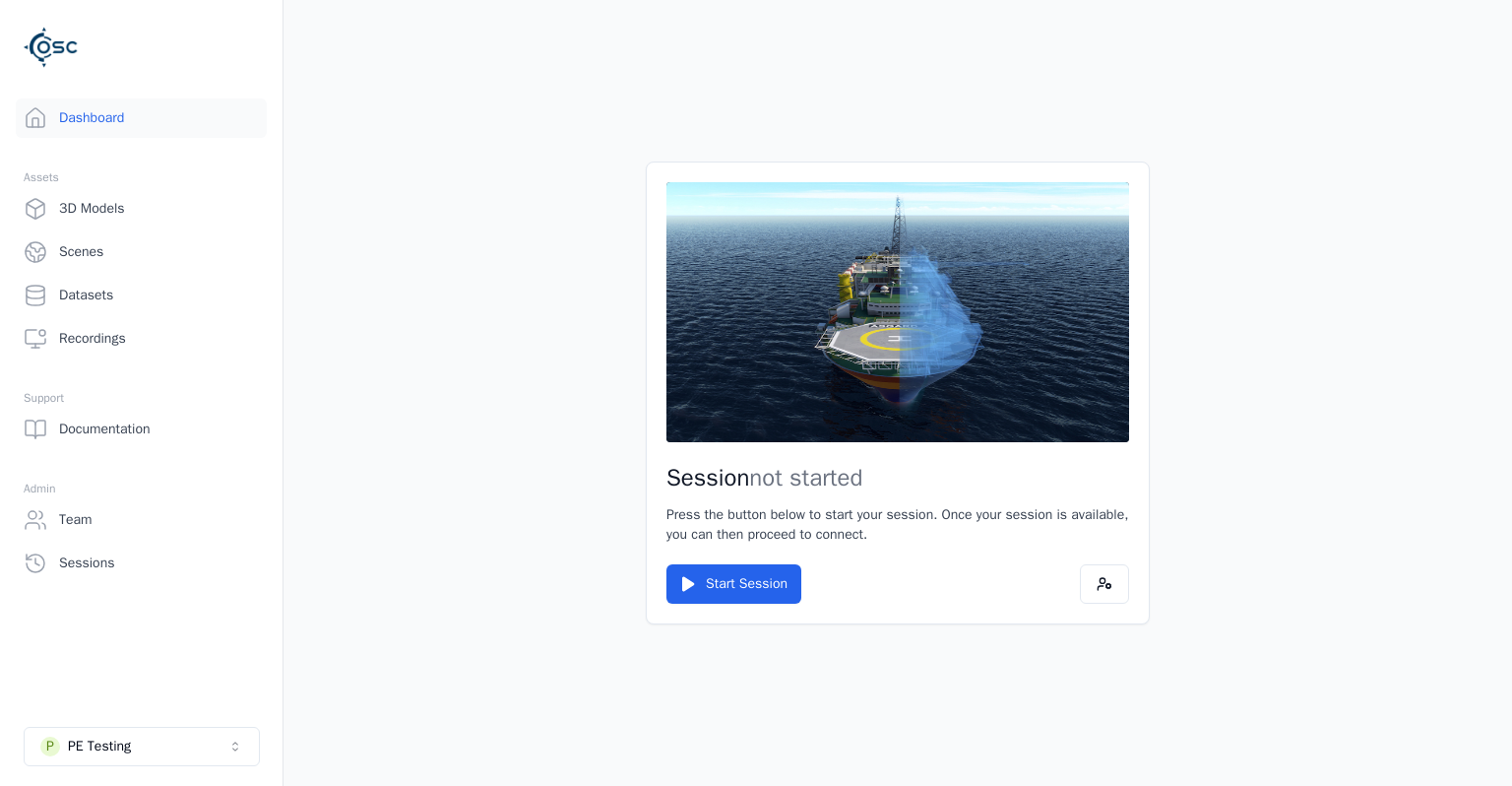 scroll, scrollTop: 0, scrollLeft: 0, axis: both 